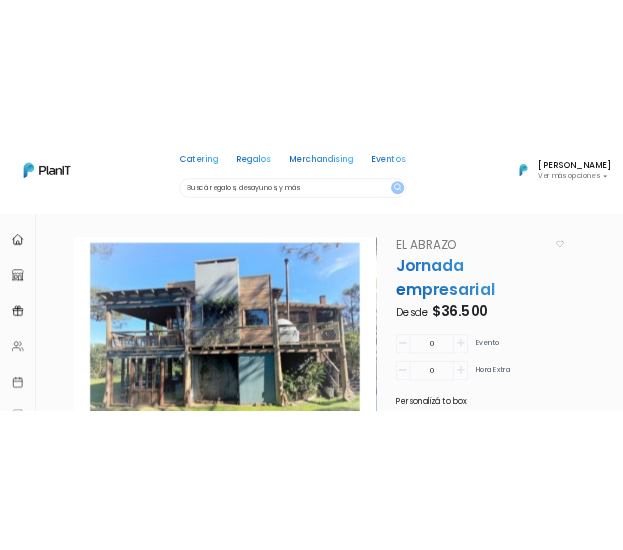 scroll, scrollTop: 0, scrollLeft: 0, axis: both 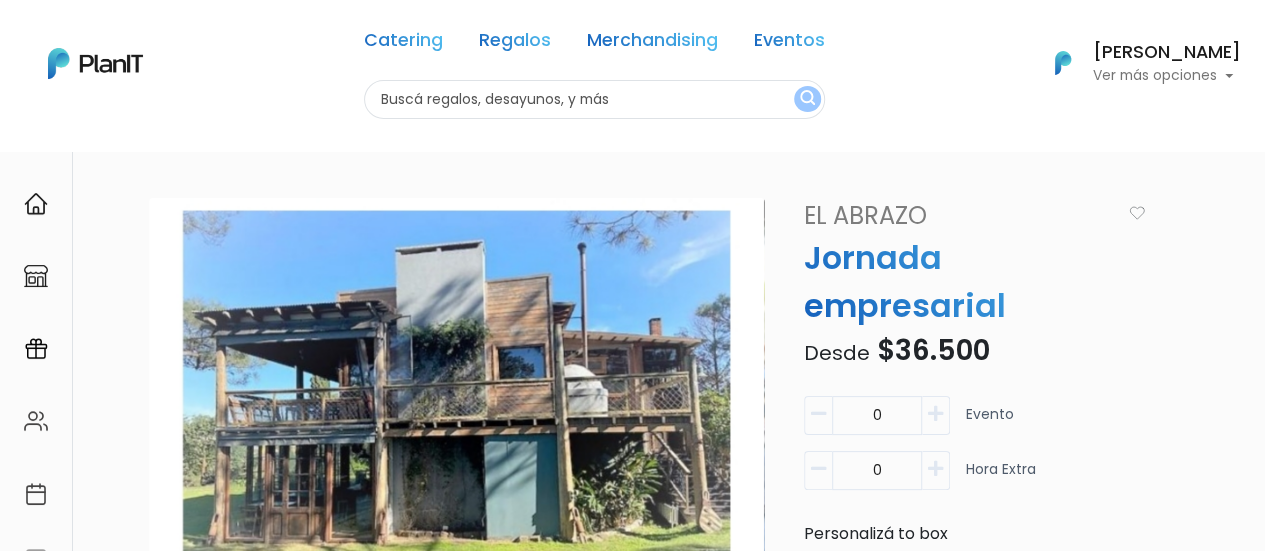 drag, startPoint x: 142, startPoint y: 68, endPoint x: 172, endPoint y: 59, distance: 31.320919 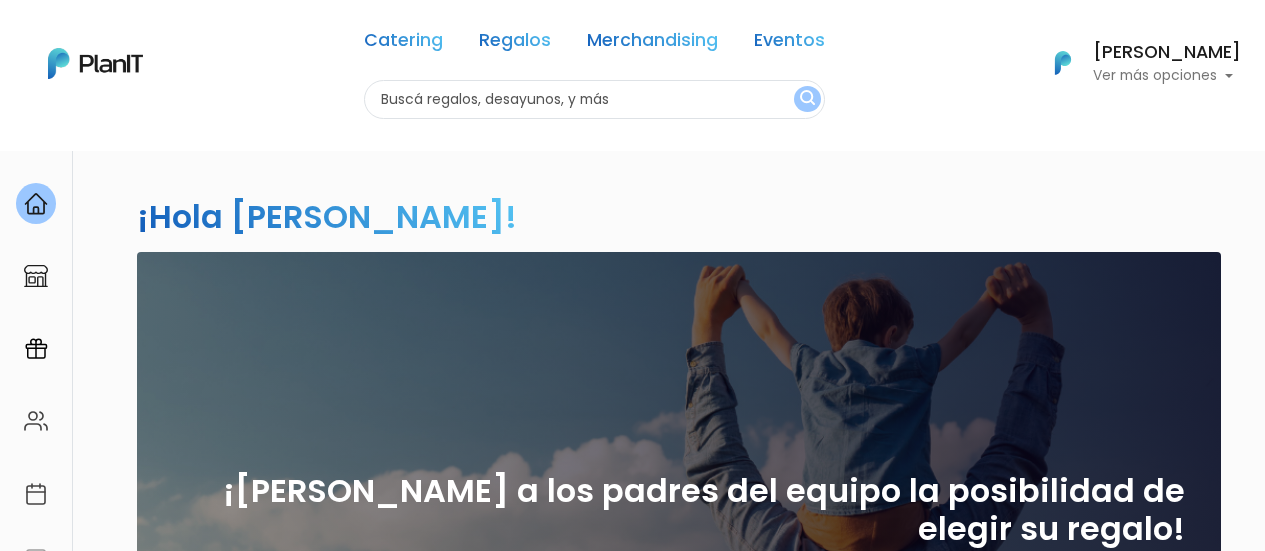 scroll, scrollTop: 0, scrollLeft: 0, axis: both 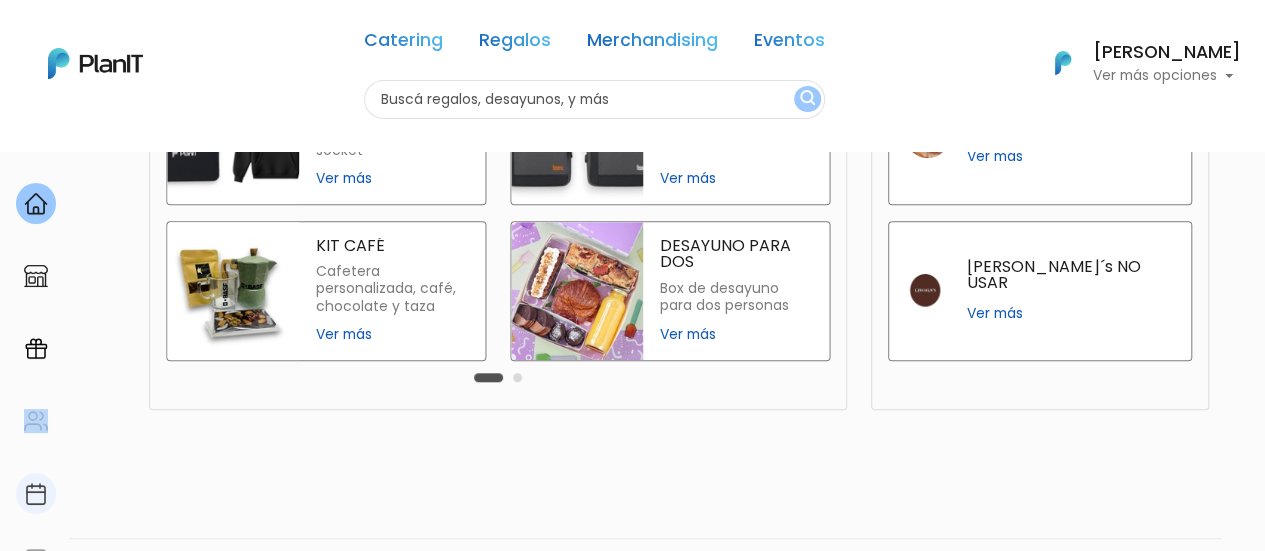 drag, startPoint x: 36, startPoint y: 469, endPoint x: 36, endPoint y: 481, distance: 12 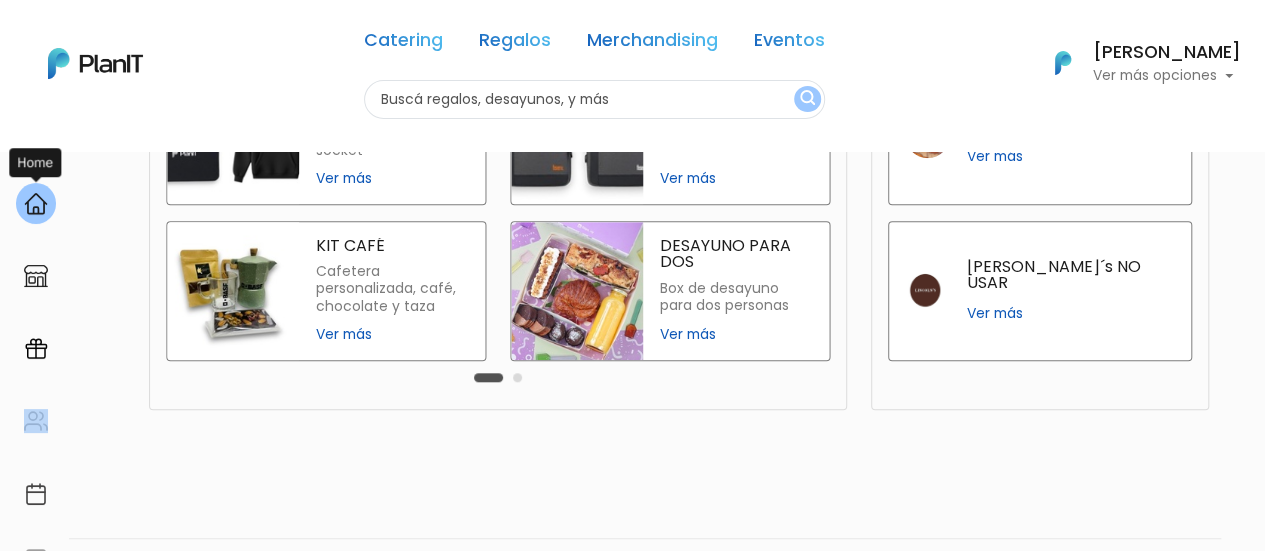 click at bounding box center [36, 204] 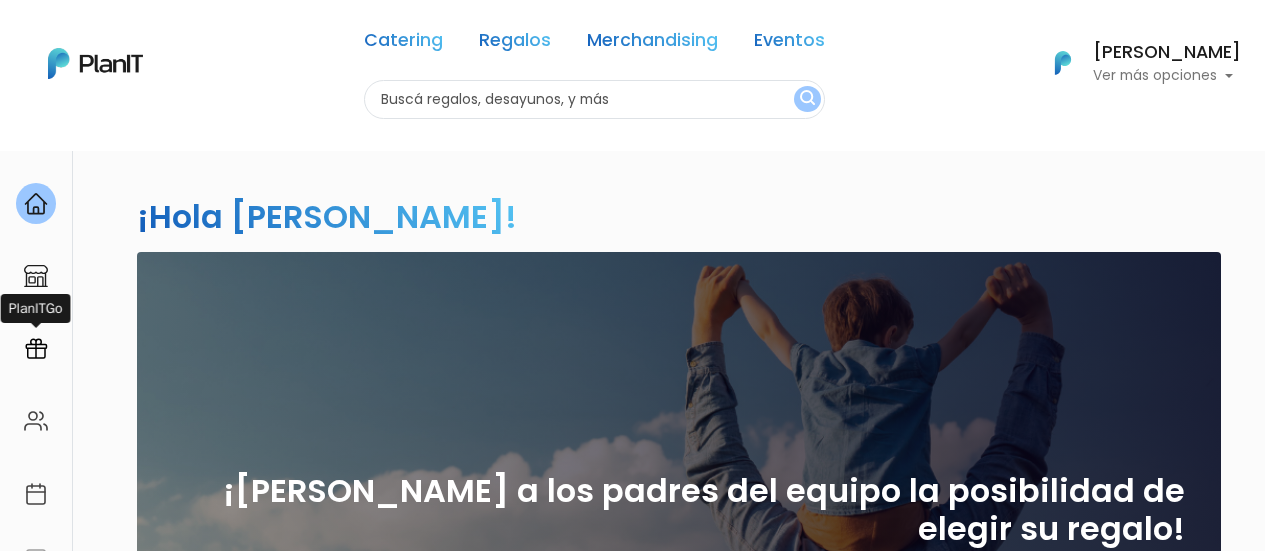 drag, startPoint x: 0, startPoint y: 0, endPoint x: 45, endPoint y: 349, distance: 351.8892 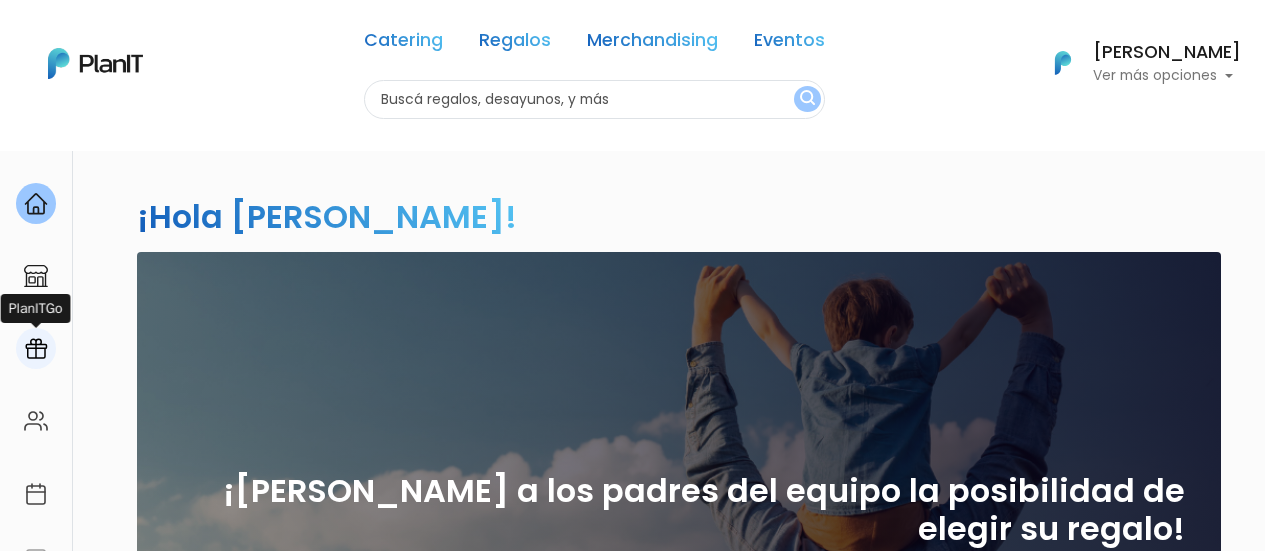 click at bounding box center (36, 349) 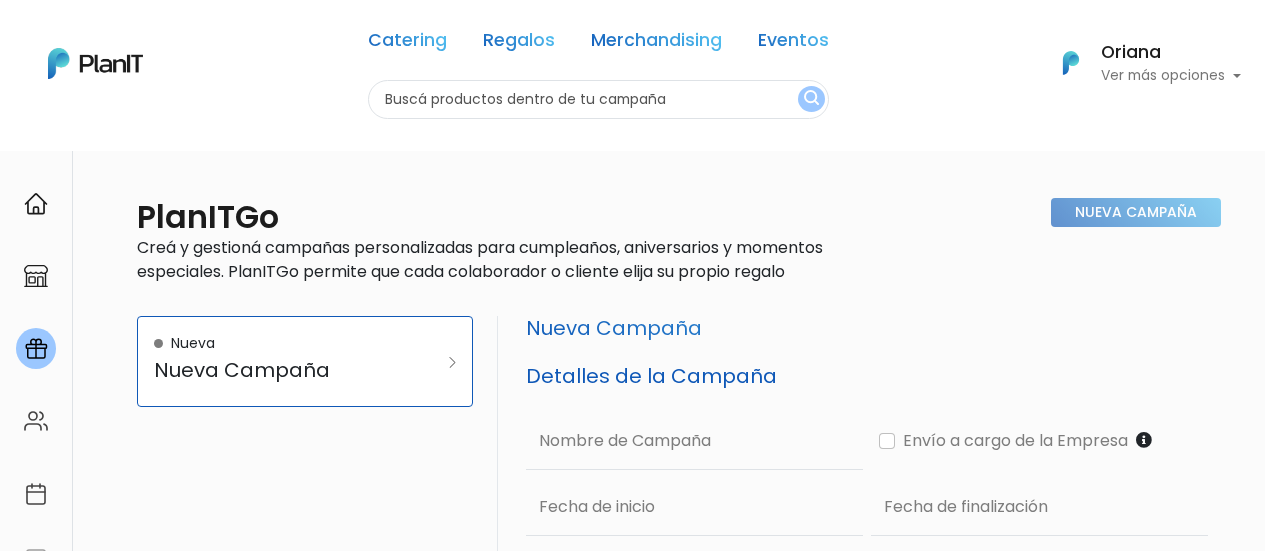 scroll, scrollTop: 0, scrollLeft: 0, axis: both 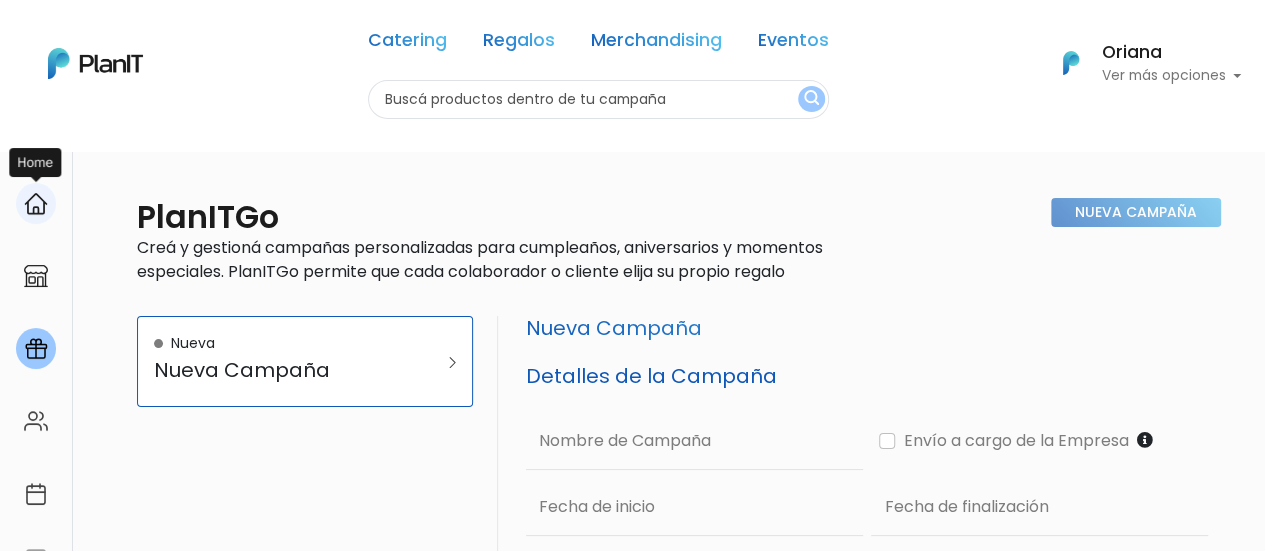 click at bounding box center (36, 203) 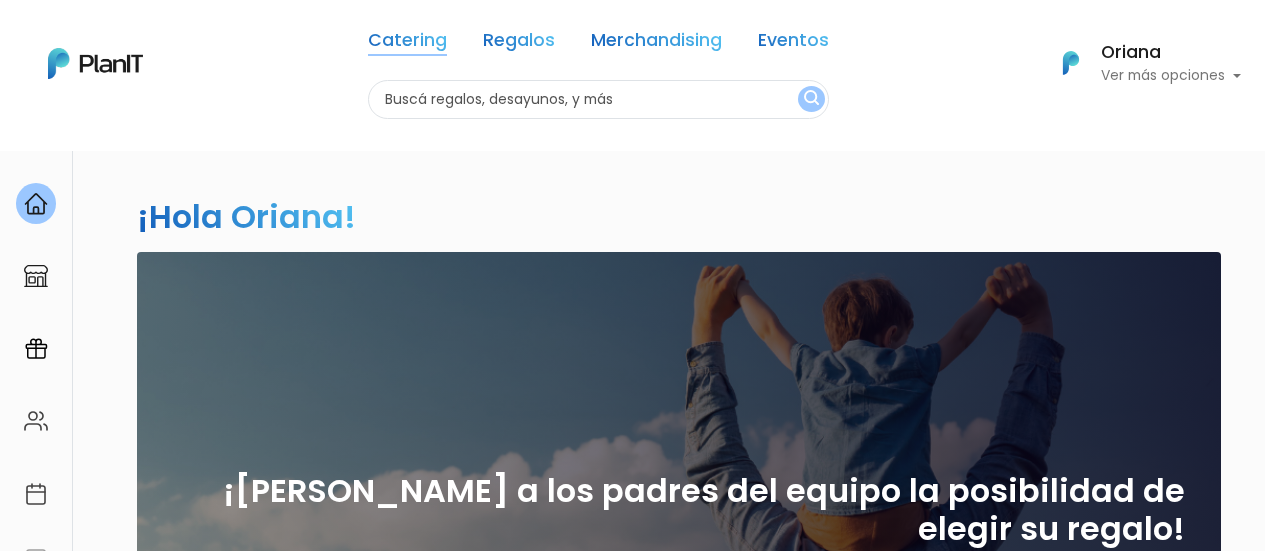 scroll, scrollTop: 0, scrollLeft: 0, axis: both 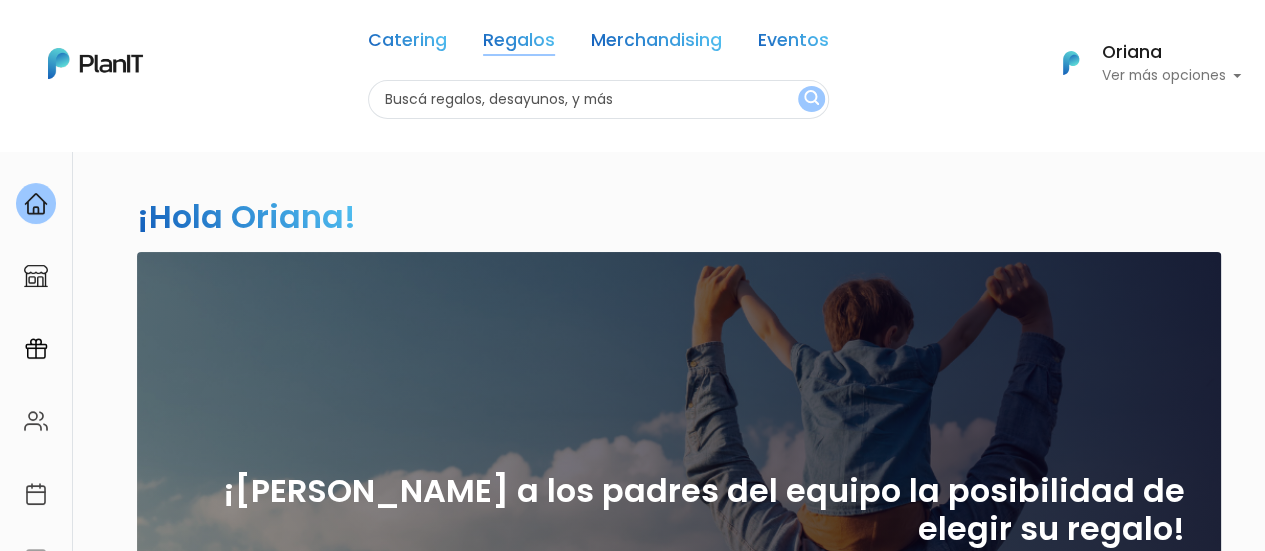 click on "Regalos" at bounding box center (519, 44) 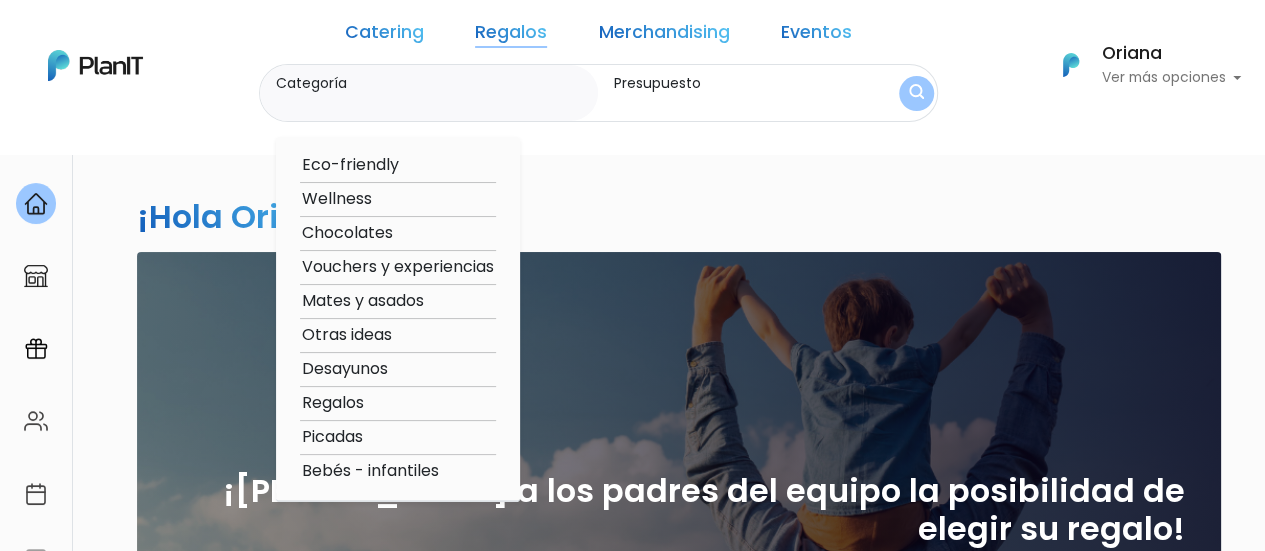 scroll, scrollTop: 0, scrollLeft: 0, axis: both 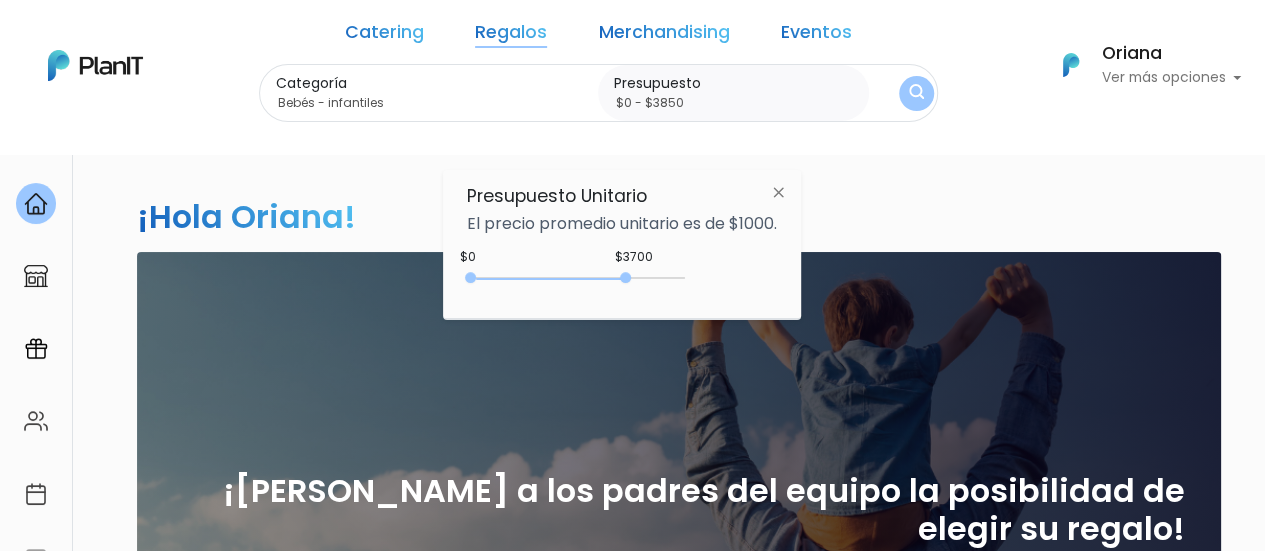 drag, startPoint x: 507, startPoint y: 273, endPoint x: 770, endPoint y: 199, distance: 273.21237 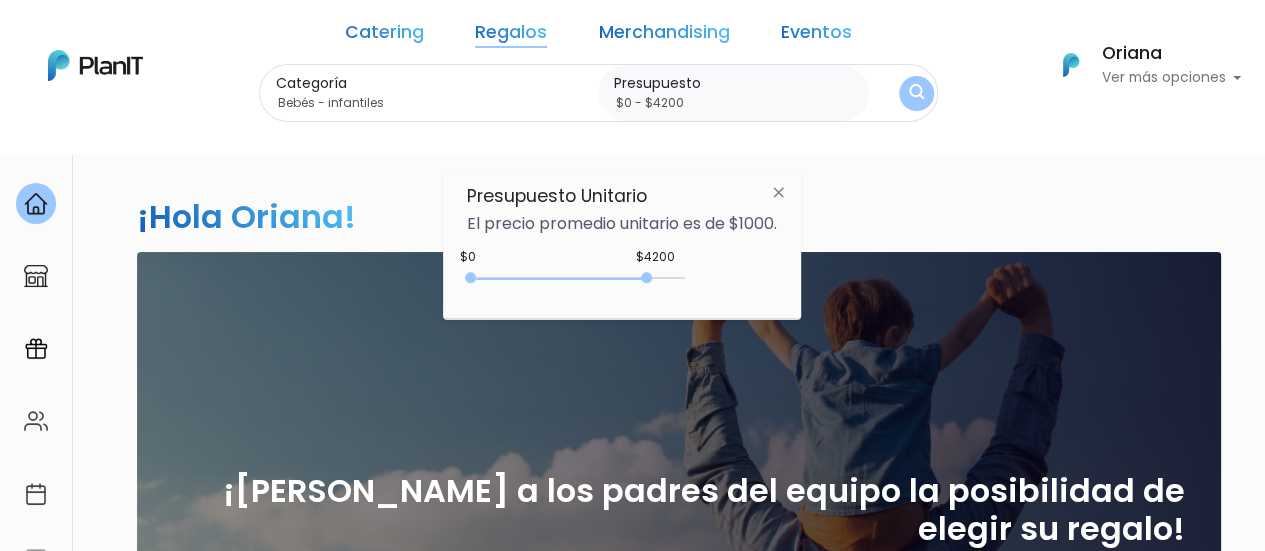 click at bounding box center (916, 93) 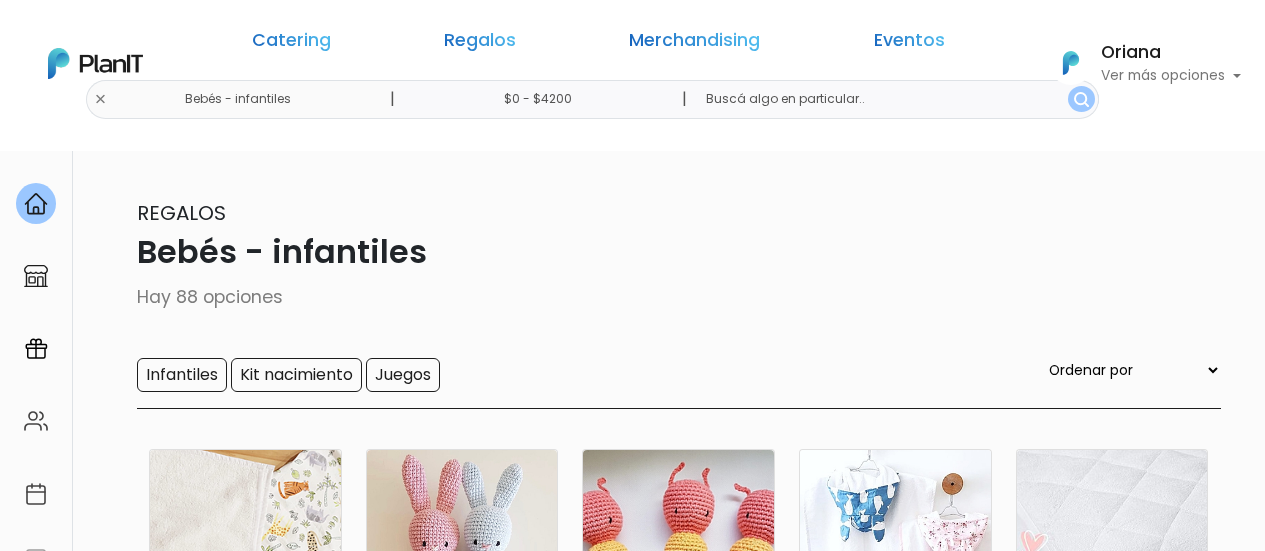 scroll, scrollTop: 0, scrollLeft: 0, axis: both 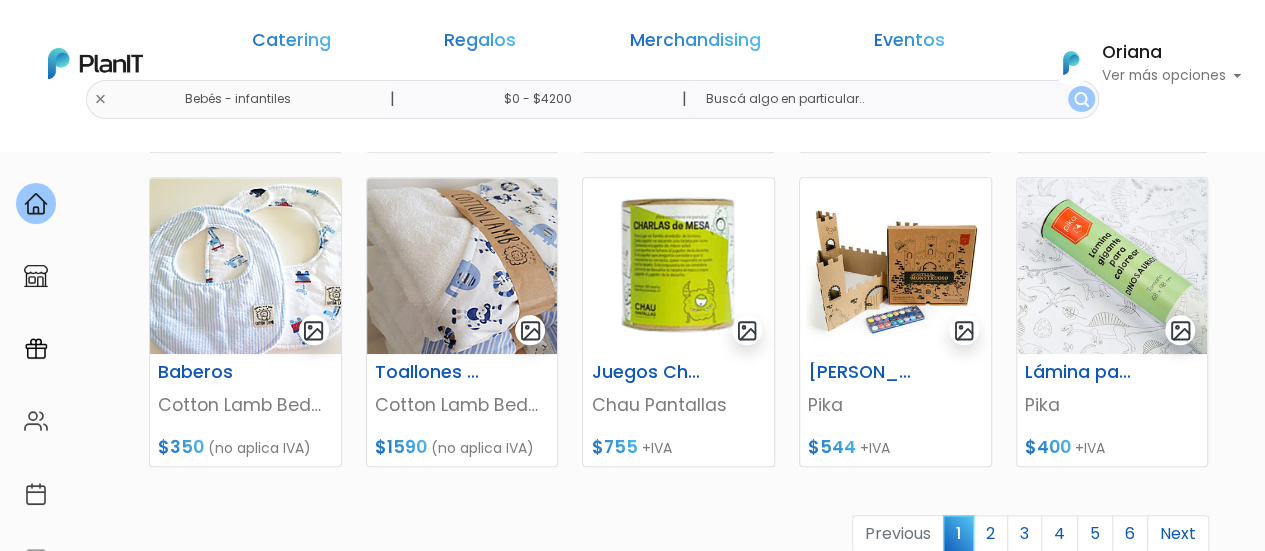 click on "keyboard_arrow_down" at bounding box center (1190, 1917) 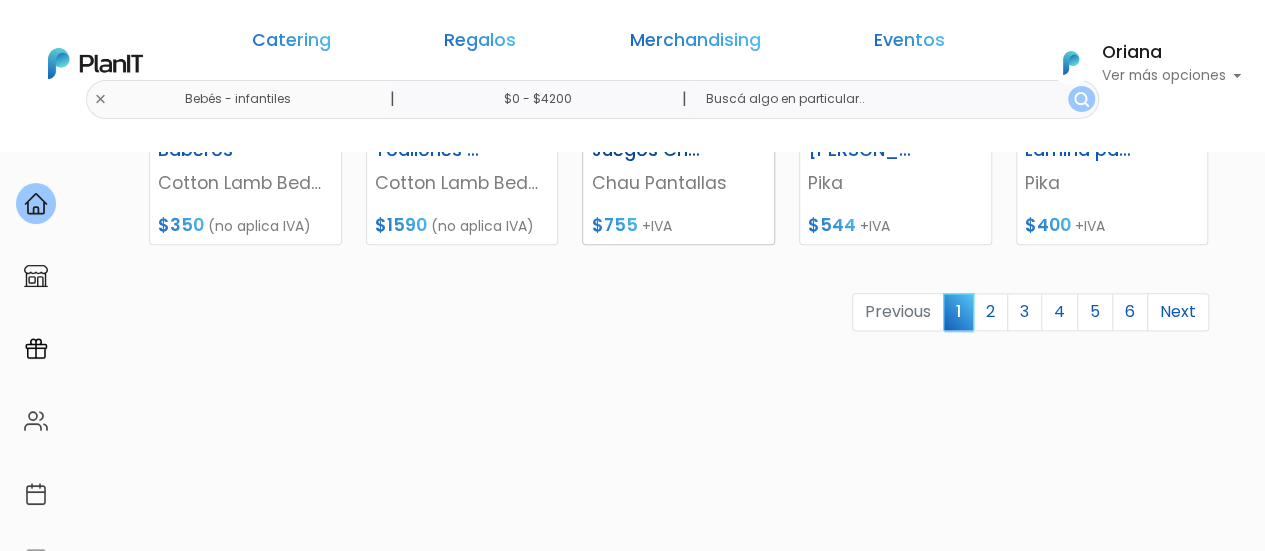 scroll, scrollTop: 1197, scrollLeft: 0, axis: vertical 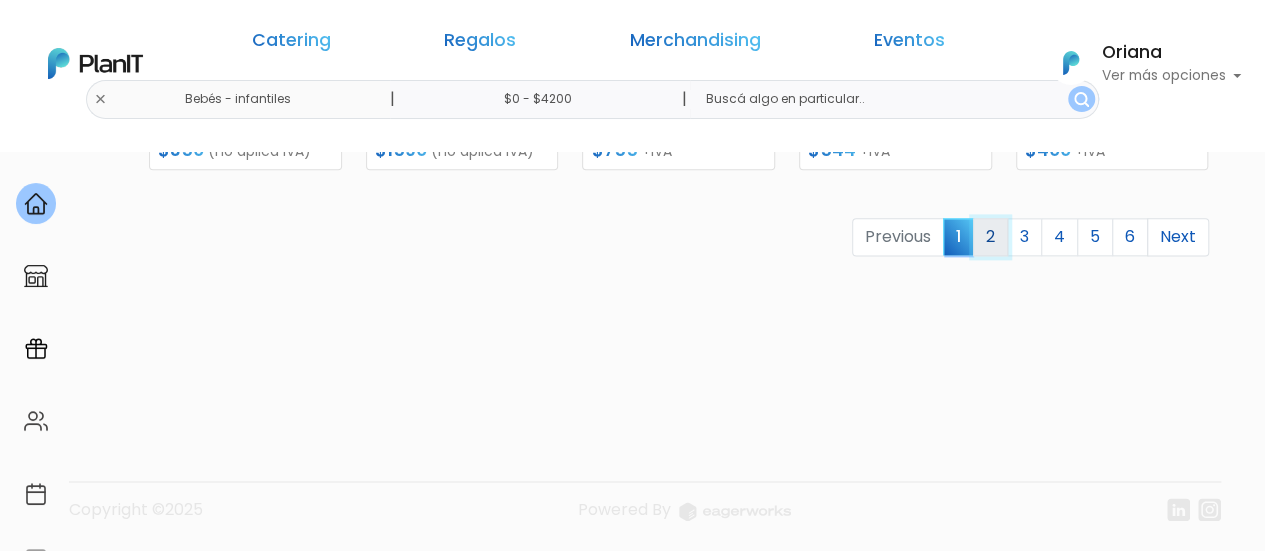 click on "2" at bounding box center [990, 237] 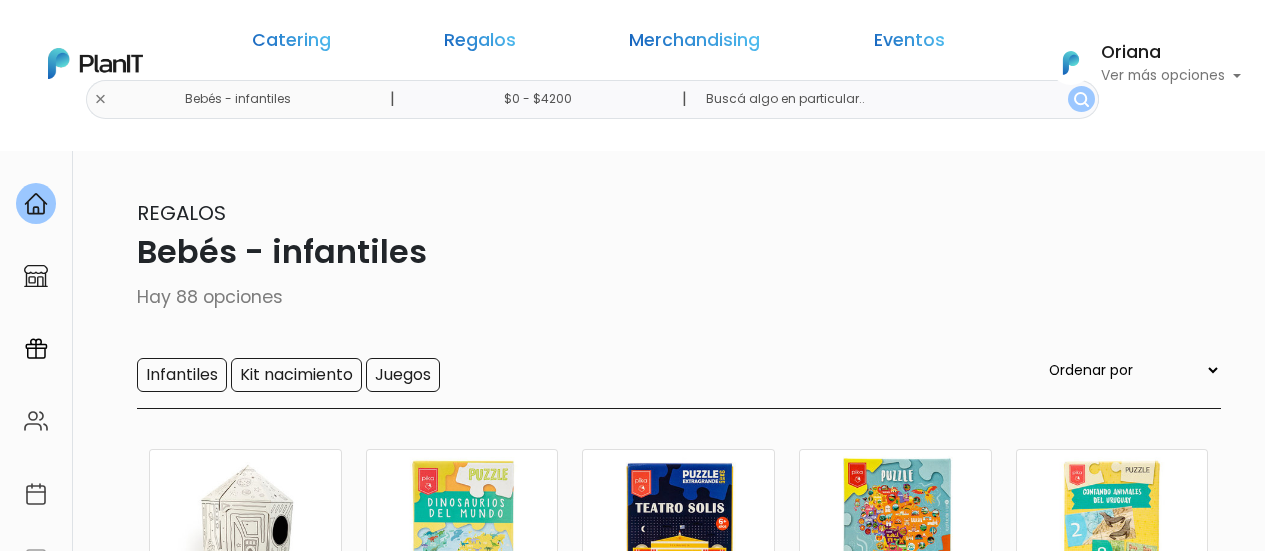 scroll, scrollTop: 0, scrollLeft: 0, axis: both 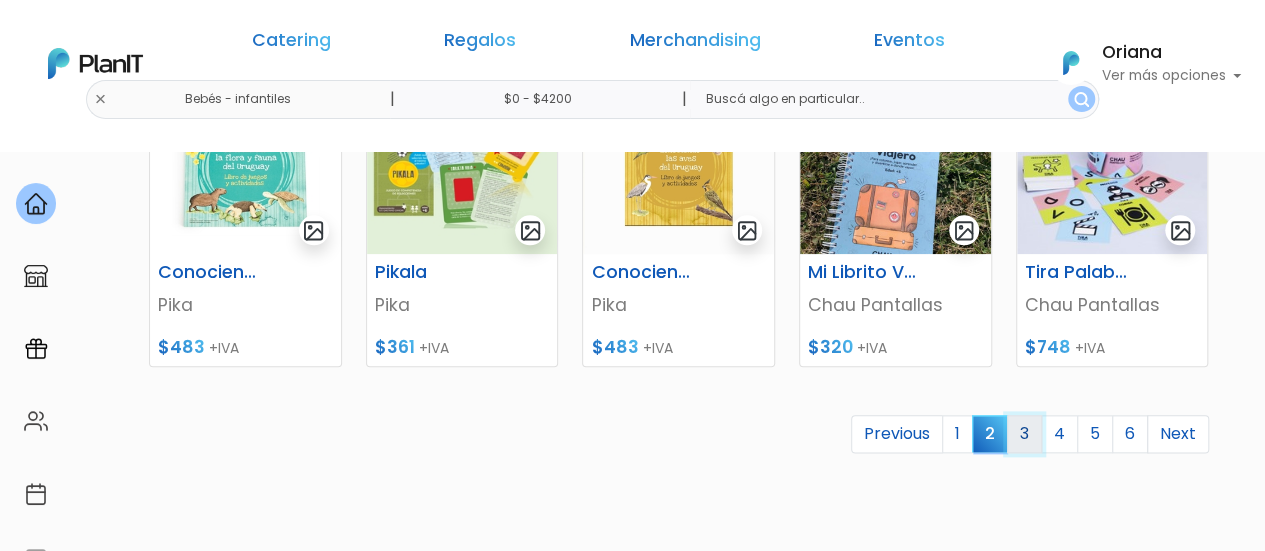 click on "3" at bounding box center (1024, 434) 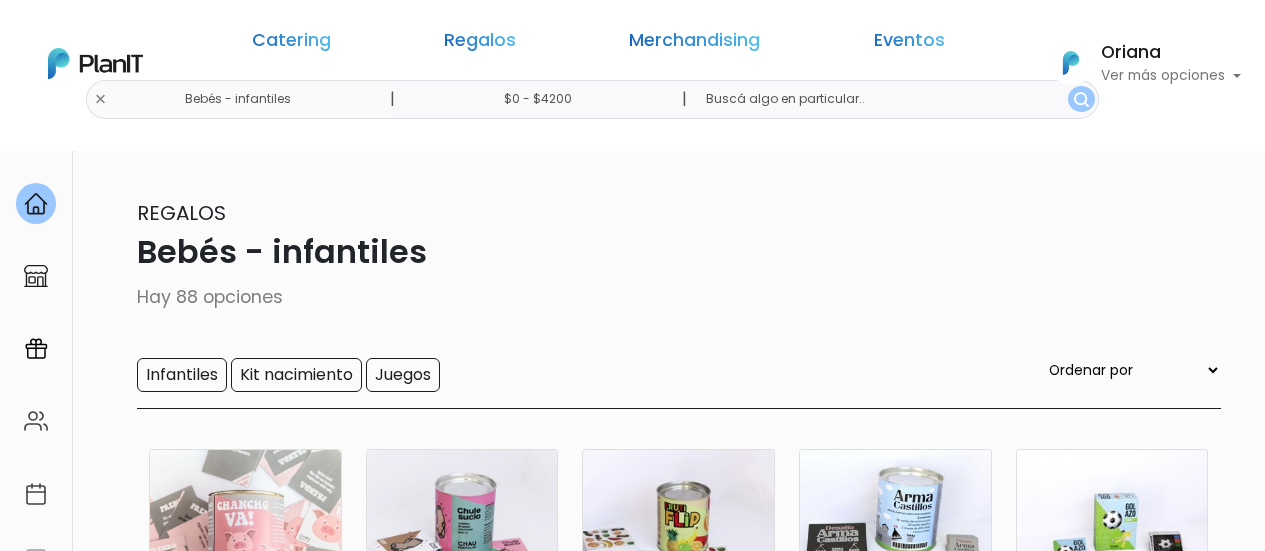 scroll, scrollTop: 0, scrollLeft: 0, axis: both 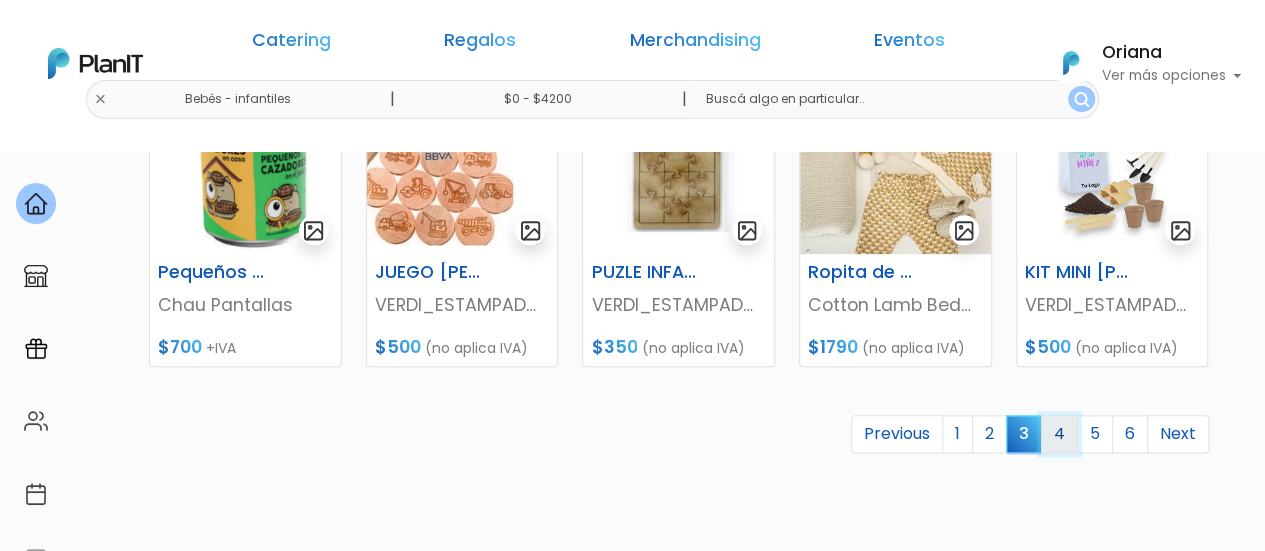 click on "4" at bounding box center [1059, 434] 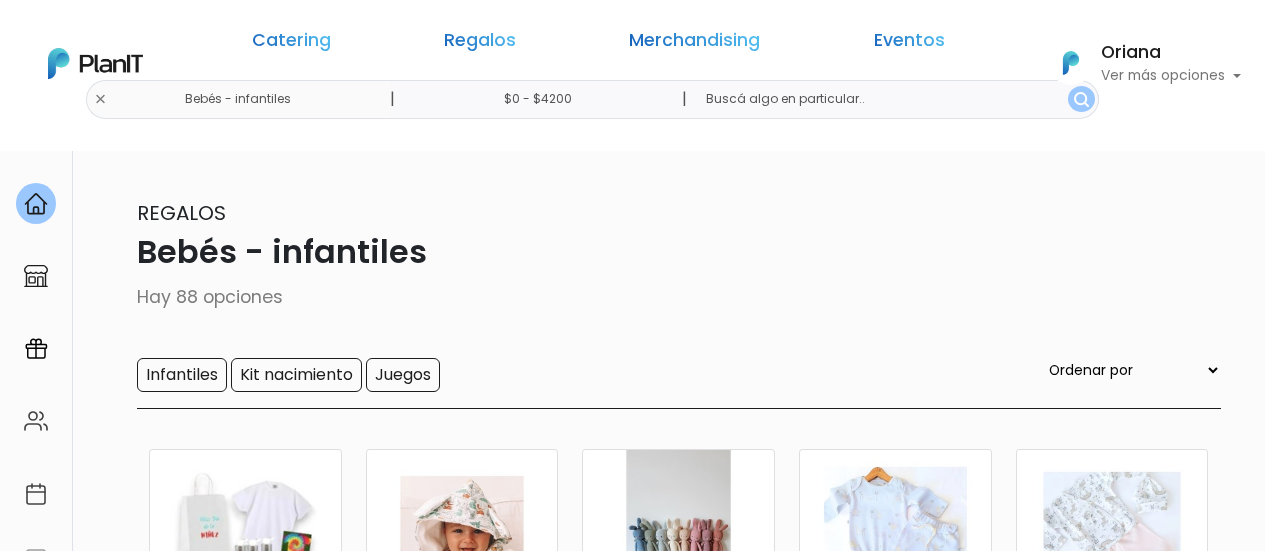 scroll, scrollTop: 0, scrollLeft: 0, axis: both 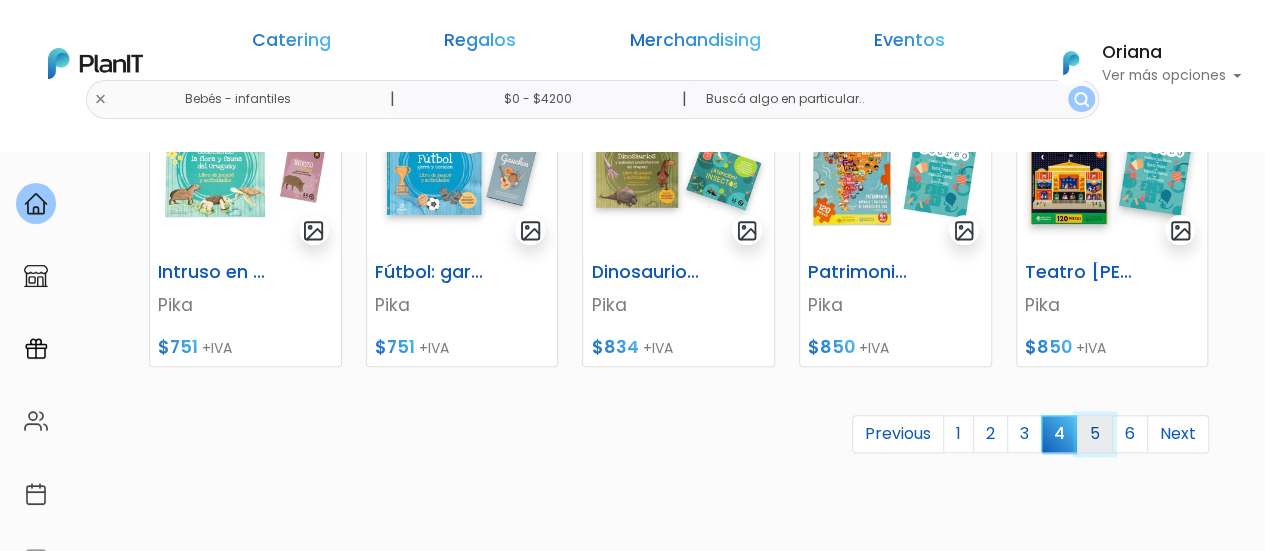 click on "5" at bounding box center [1095, 434] 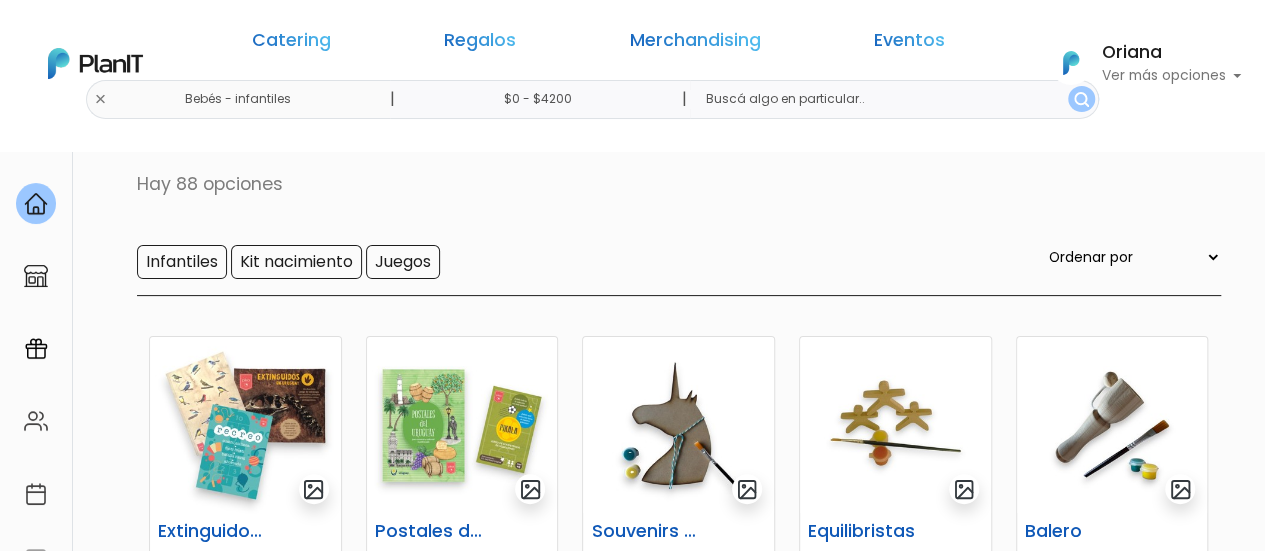 scroll, scrollTop: 201, scrollLeft: 0, axis: vertical 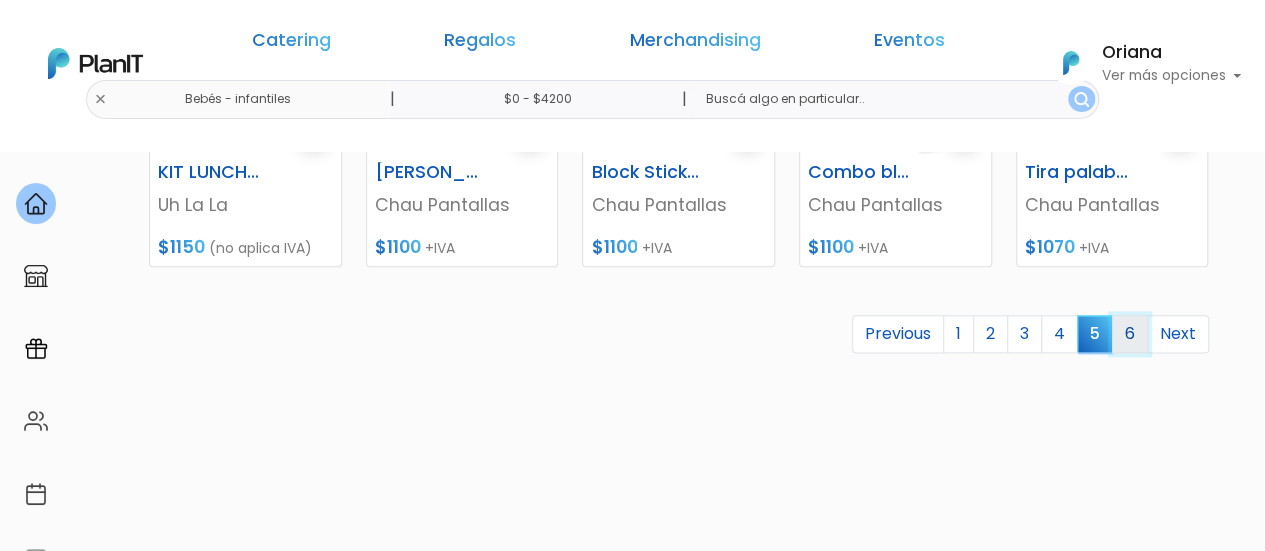 click on "6" at bounding box center (1130, 334) 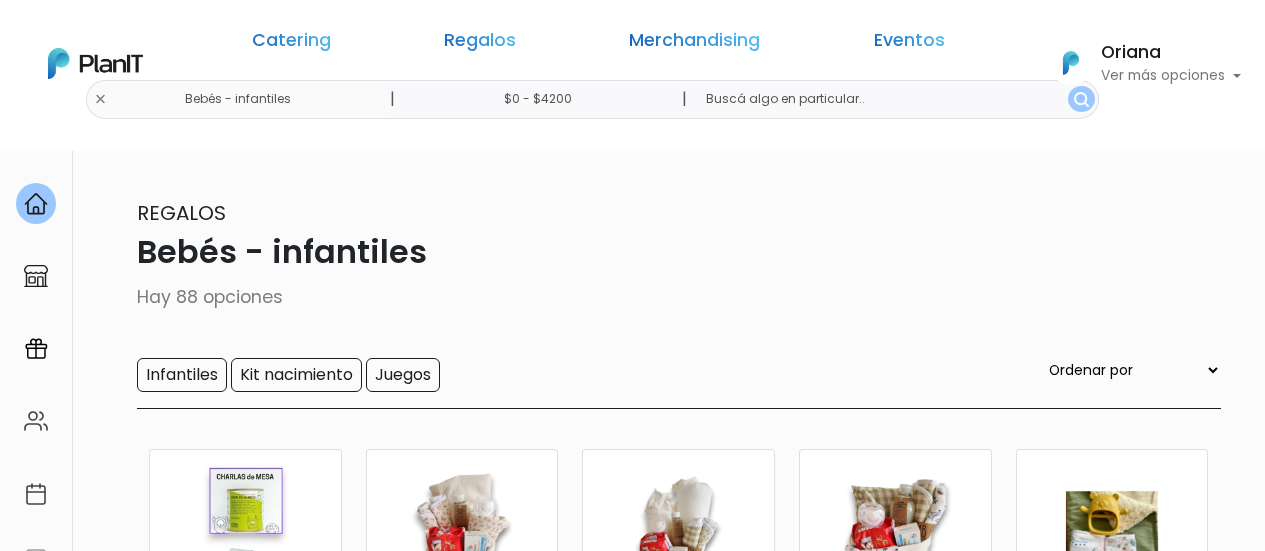 scroll, scrollTop: 0, scrollLeft: 0, axis: both 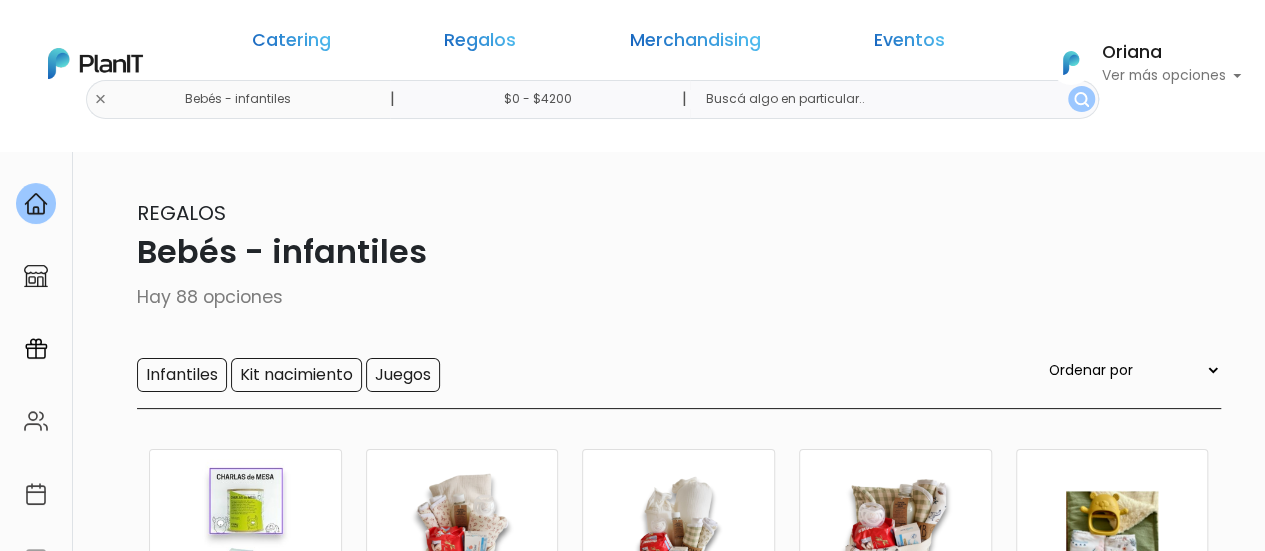 click on "Catering
Regalos
Merchandising
Eventos
Bebés - infantiles
|
$0 - $4200
|
Catering
Regalos
Merchandising
Eventos
Categoría" at bounding box center (632, 63) 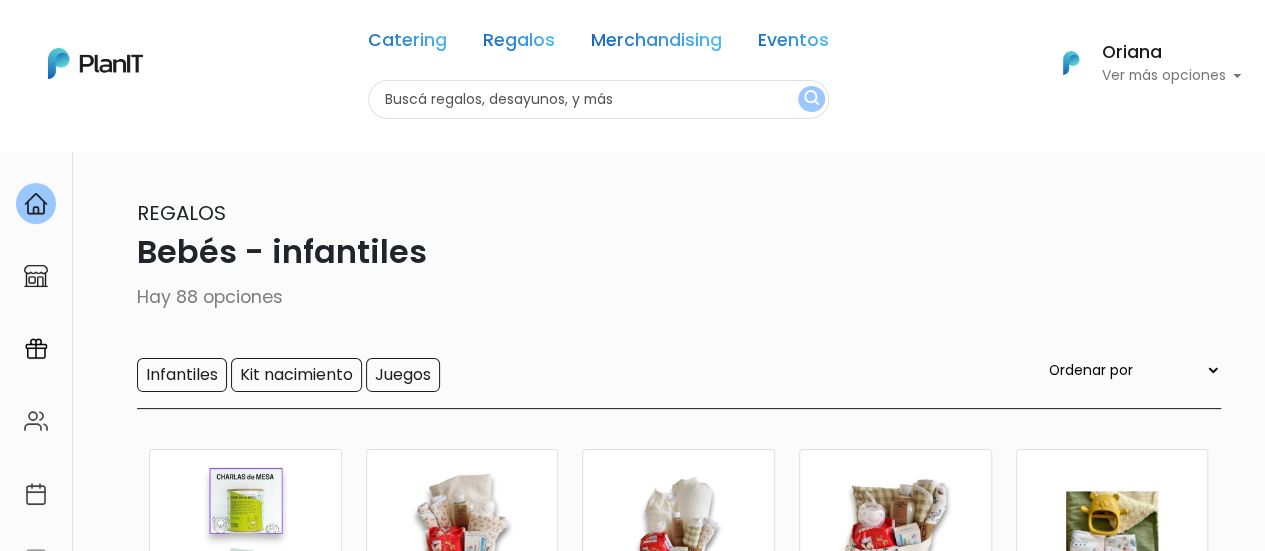 click at bounding box center [598, 99] 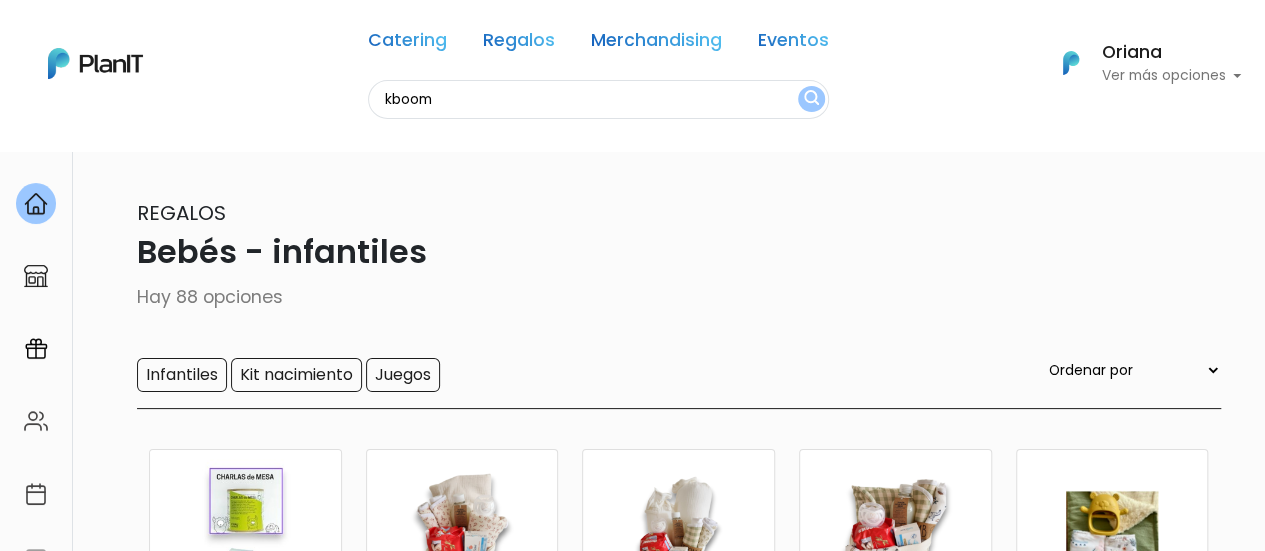 type on "kboom" 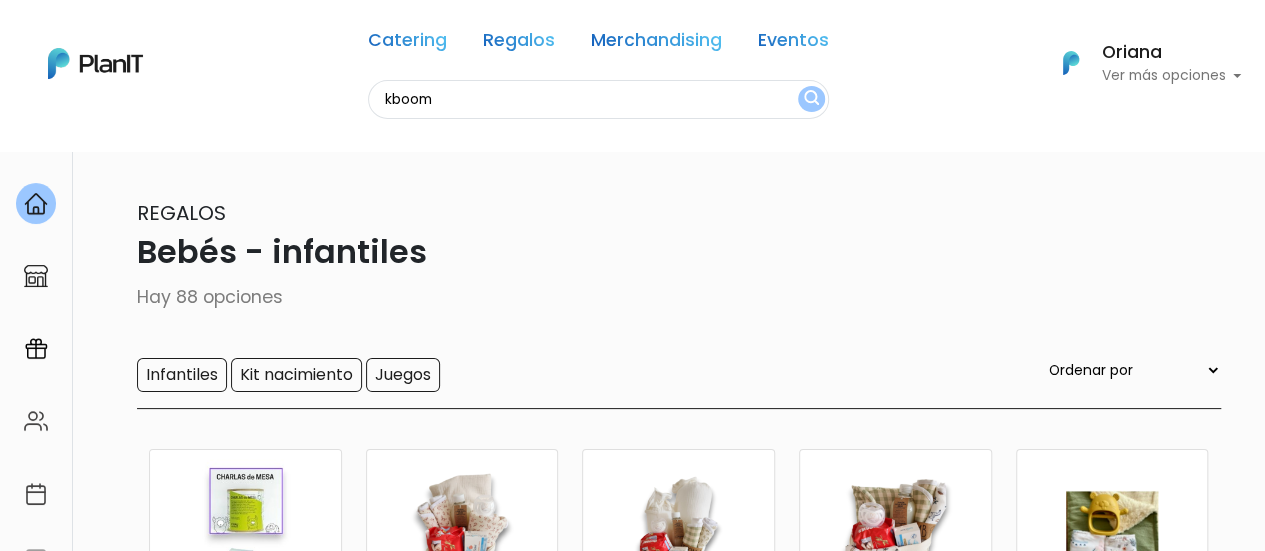 click at bounding box center (811, 99) 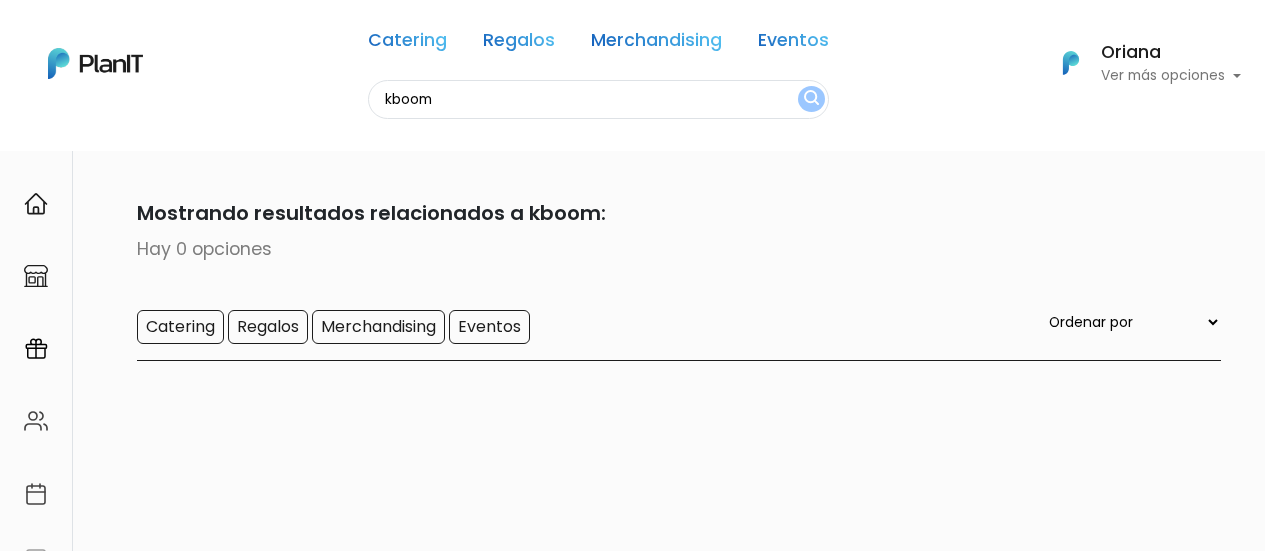scroll, scrollTop: 0, scrollLeft: 0, axis: both 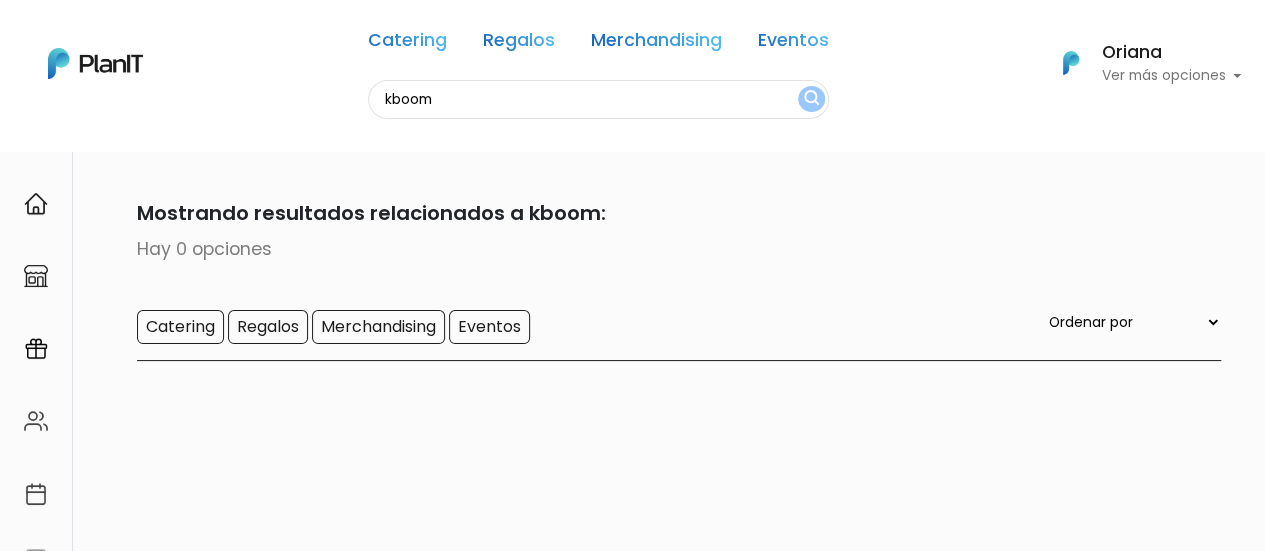 click on "kboom" at bounding box center [598, 99] 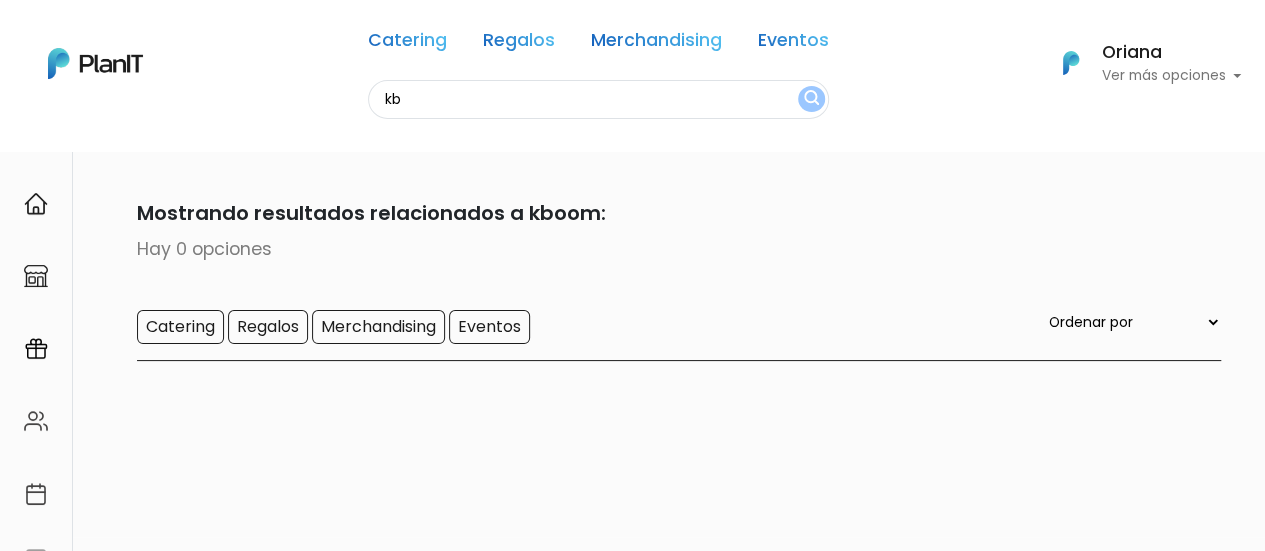 type on "k" 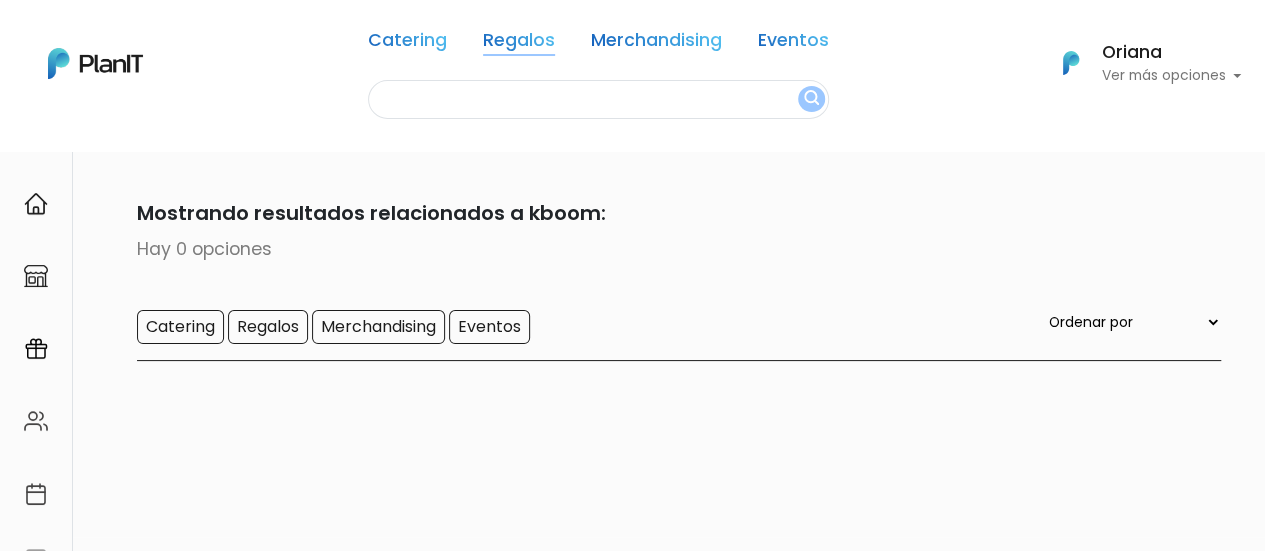 type 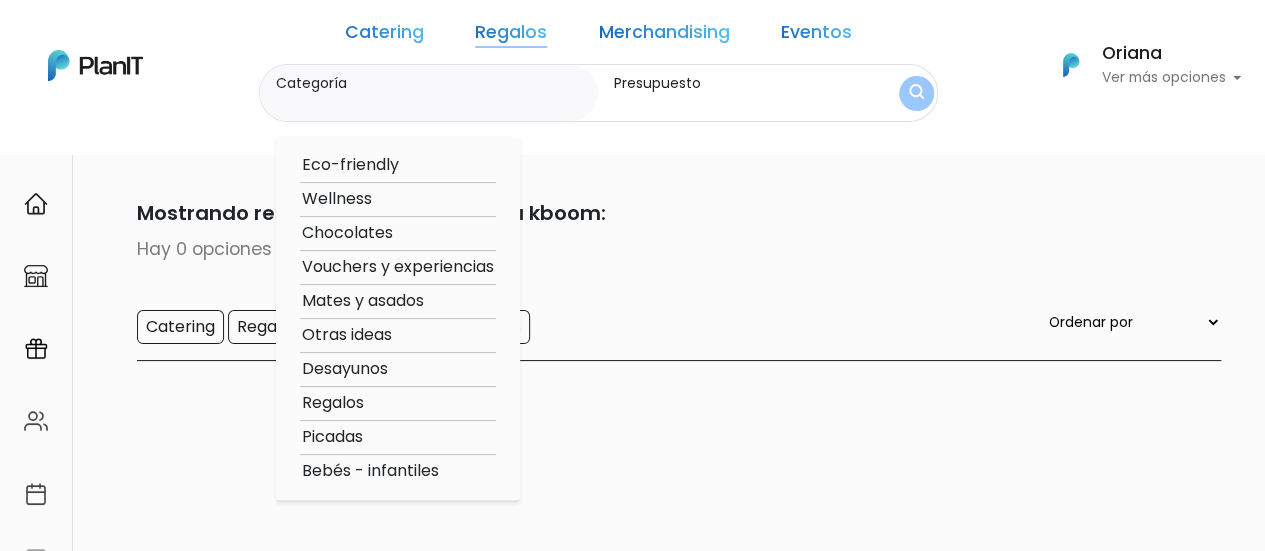 click on "Vouchers y experiencias" at bounding box center [398, 267] 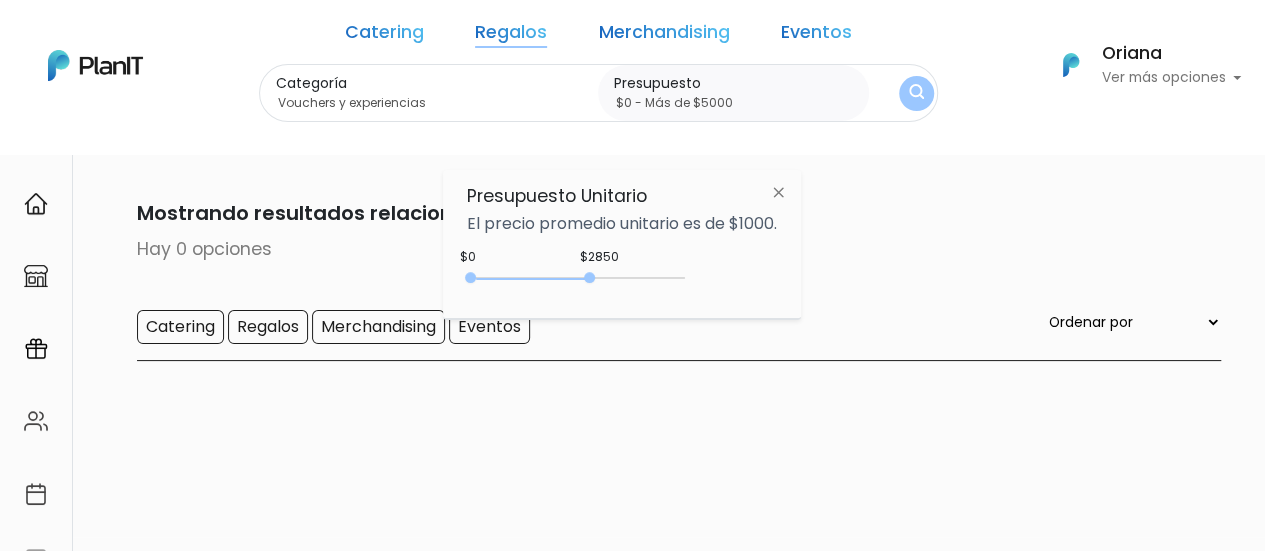 drag, startPoint x: 578, startPoint y: 274, endPoint x: 690, endPoint y: 274, distance: 112 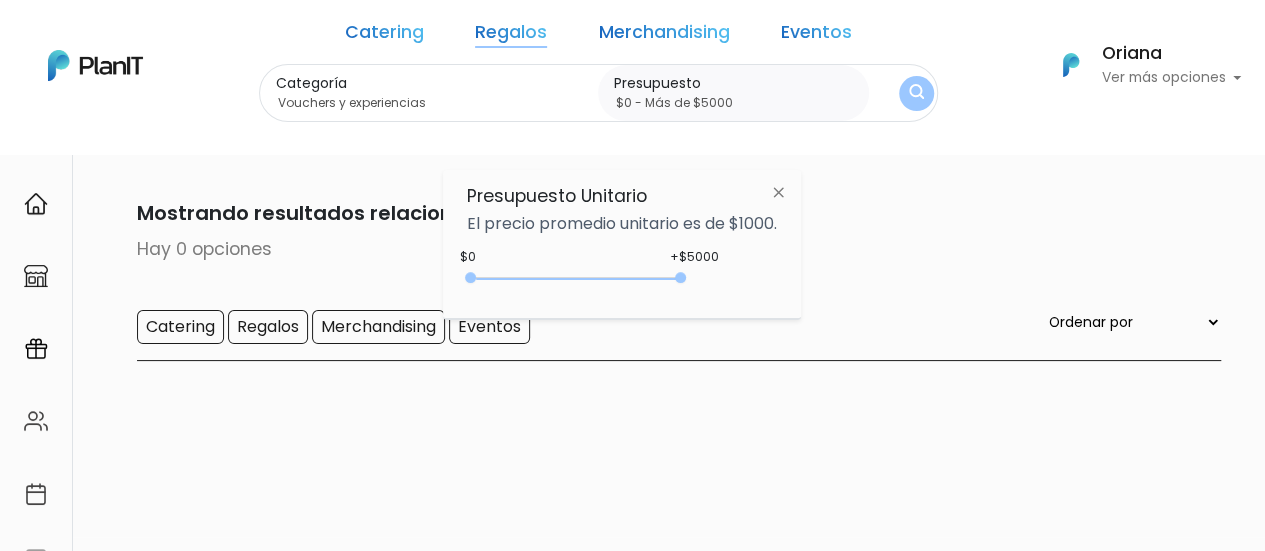 click at bounding box center [916, 93] 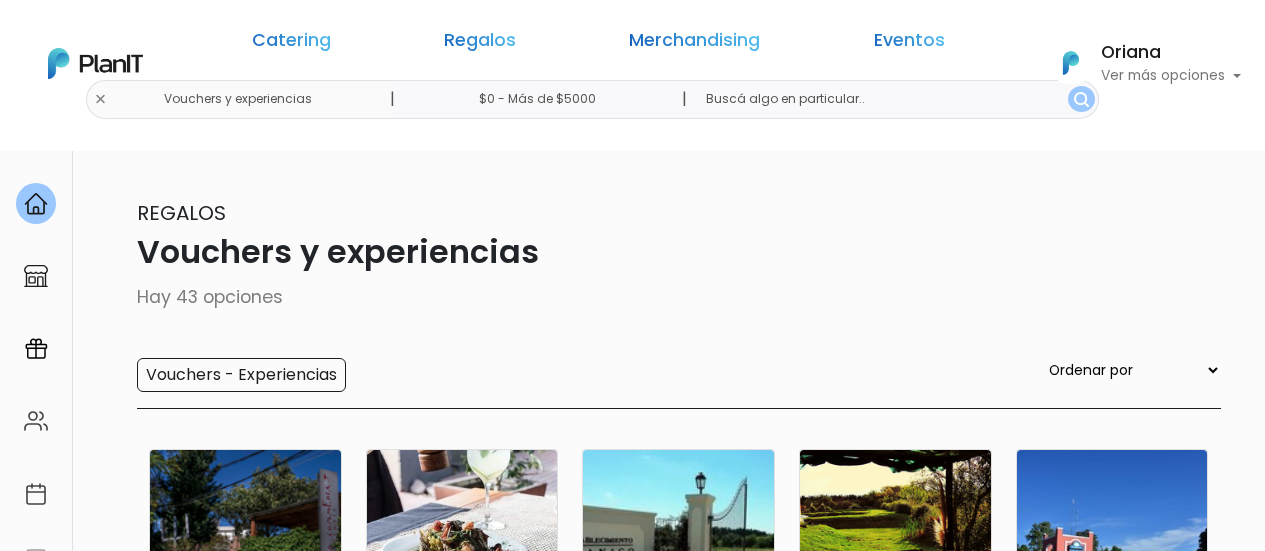 scroll, scrollTop: 0, scrollLeft: 0, axis: both 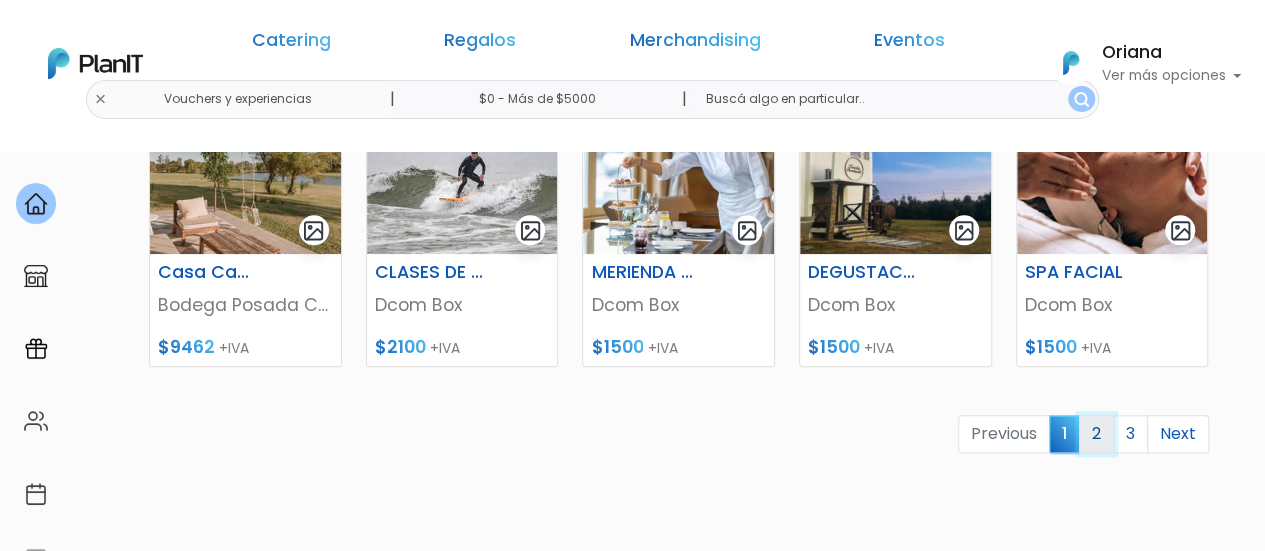 click on "2" at bounding box center [1096, 434] 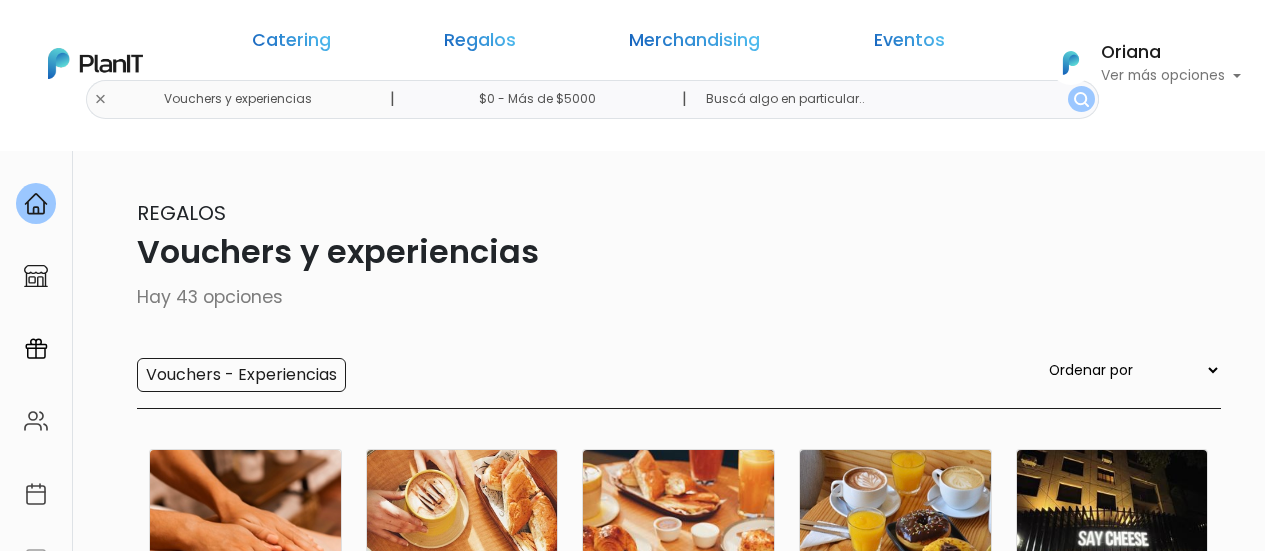 scroll, scrollTop: 0, scrollLeft: 0, axis: both 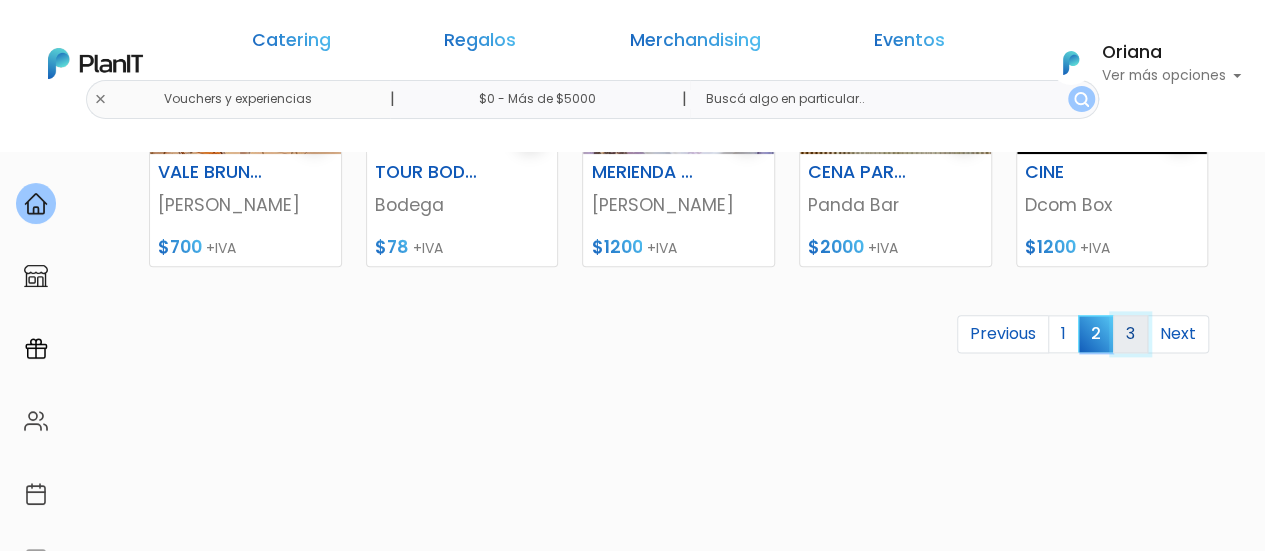 click on "3" at bounding box center [1130, 334] 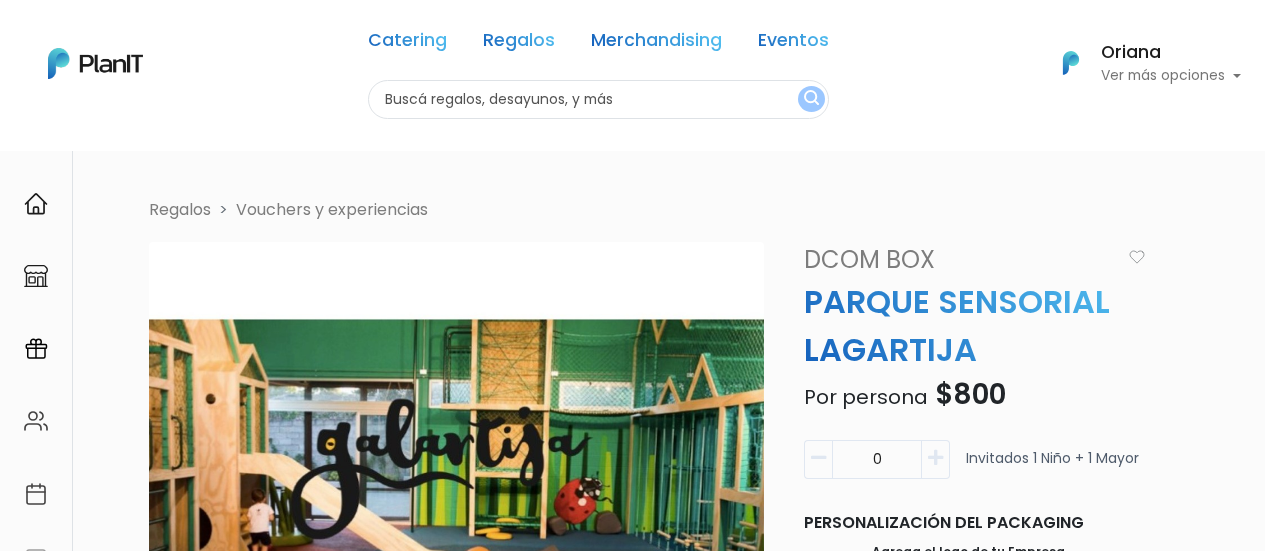 scroll, scrollTop: 0, scrollLeft: 0, axis: both 